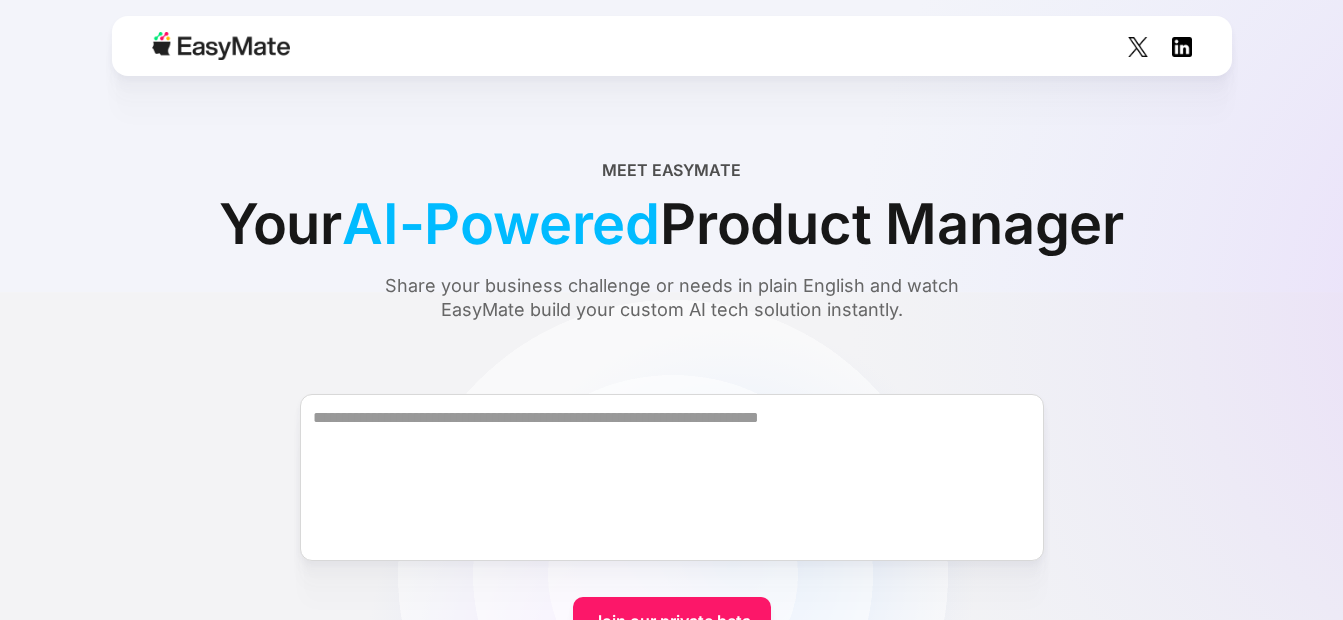 scroll, scrollTop: 0, scrollLeft: 0, axis: both 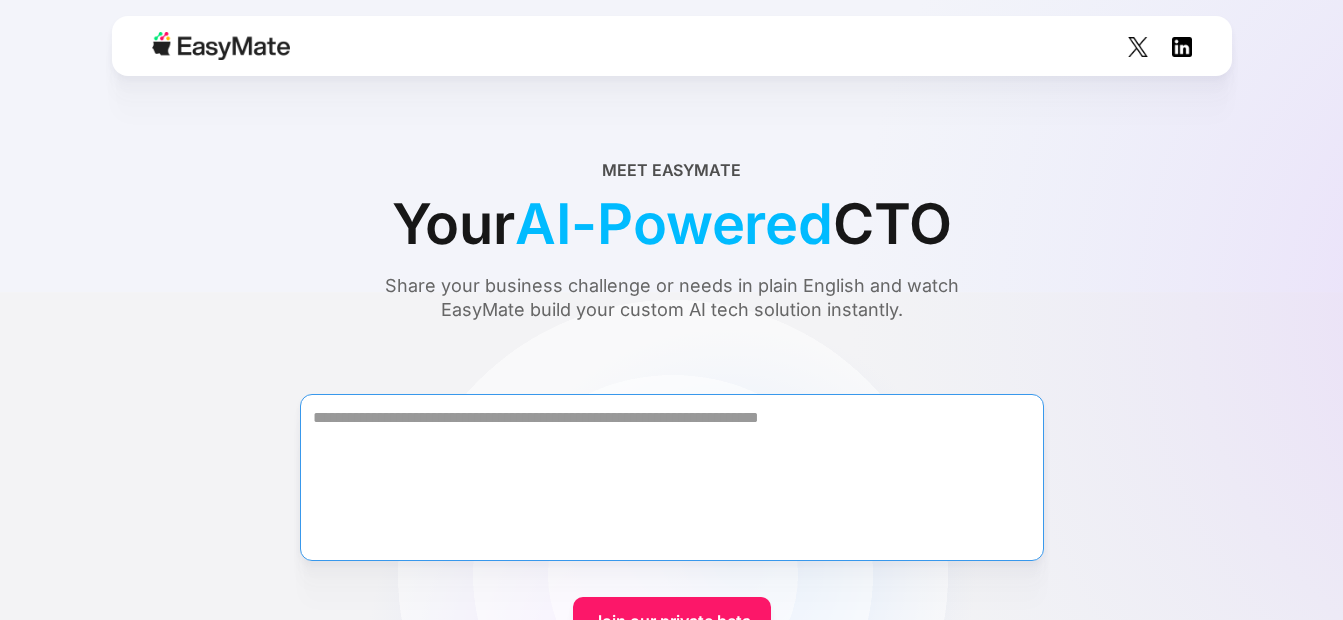 click at bounding box center [672, 477] 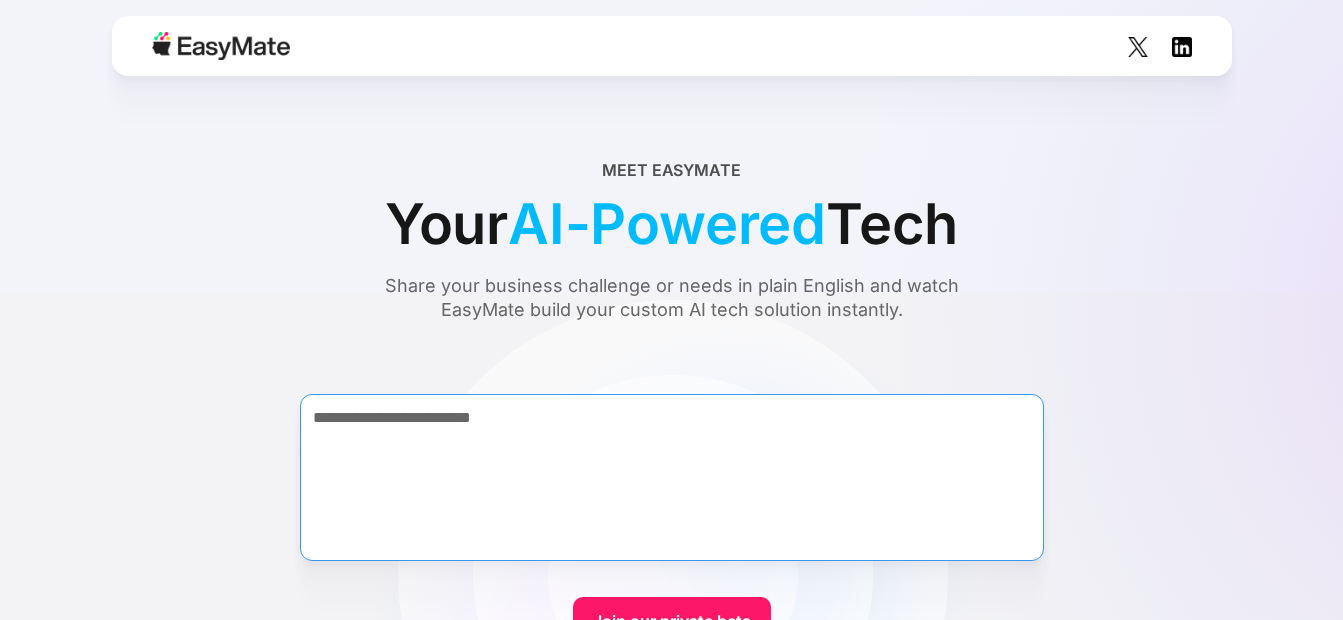 click on "**********" at bounding box center (672, 477) 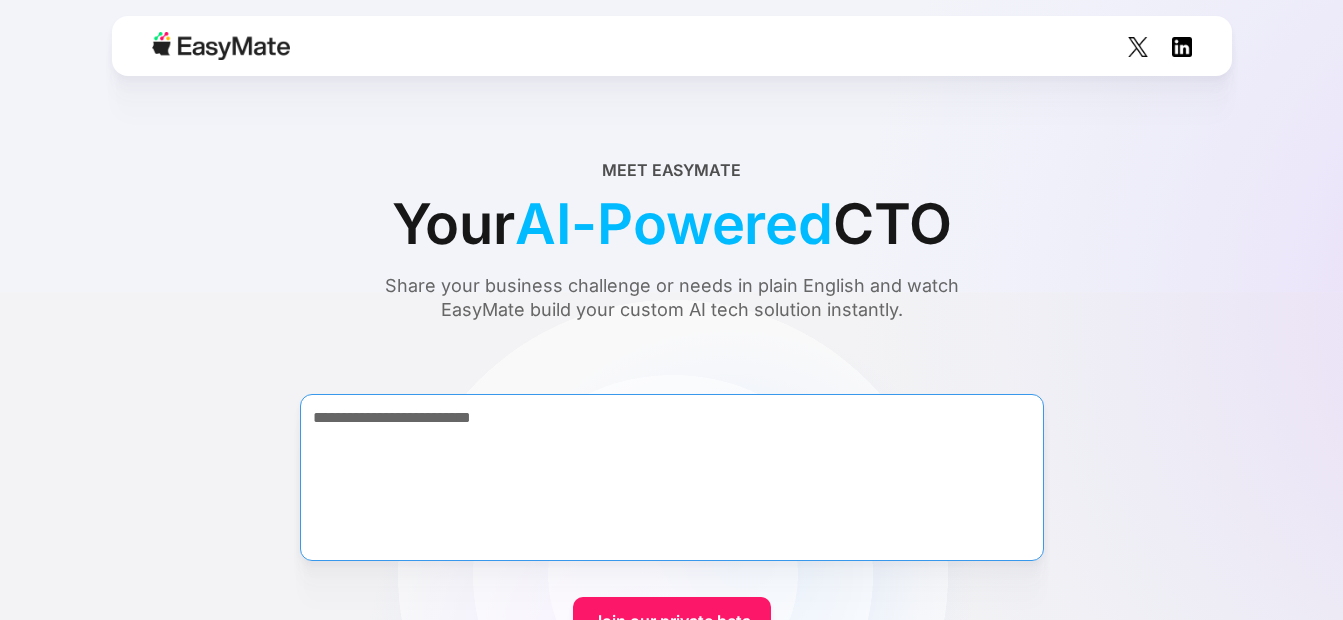 click on "**********" at bounding box center (672, 477) 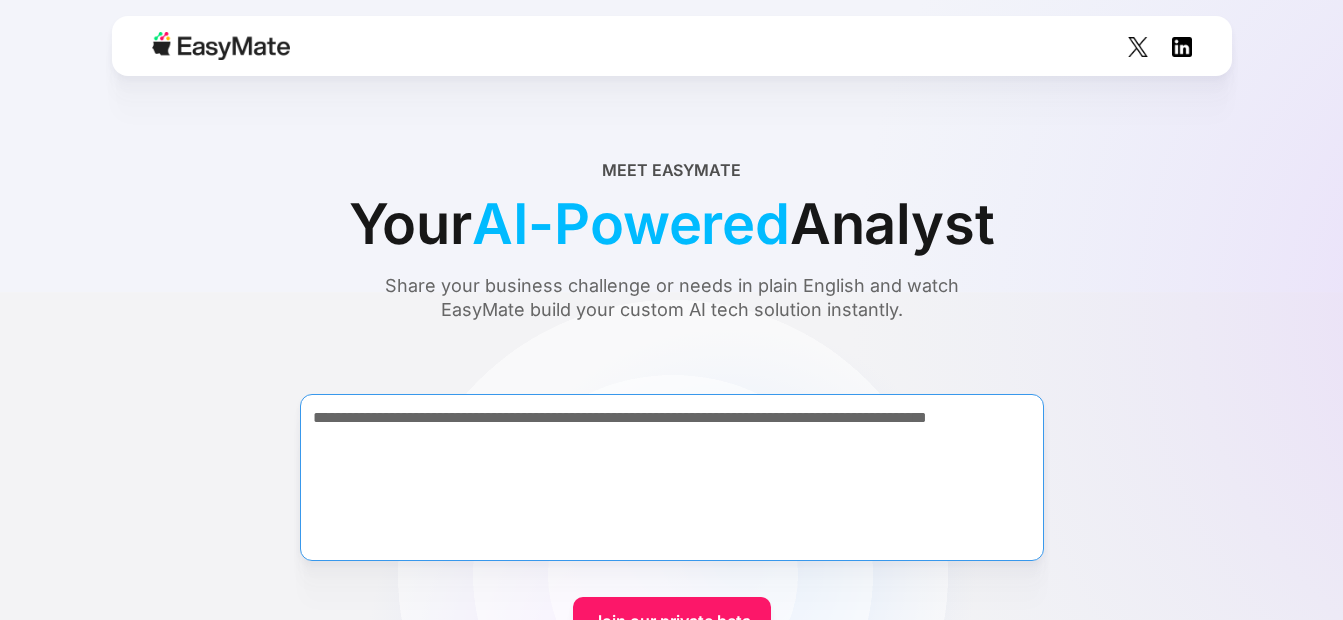 click on "**********" at bounding box center [672, 477] 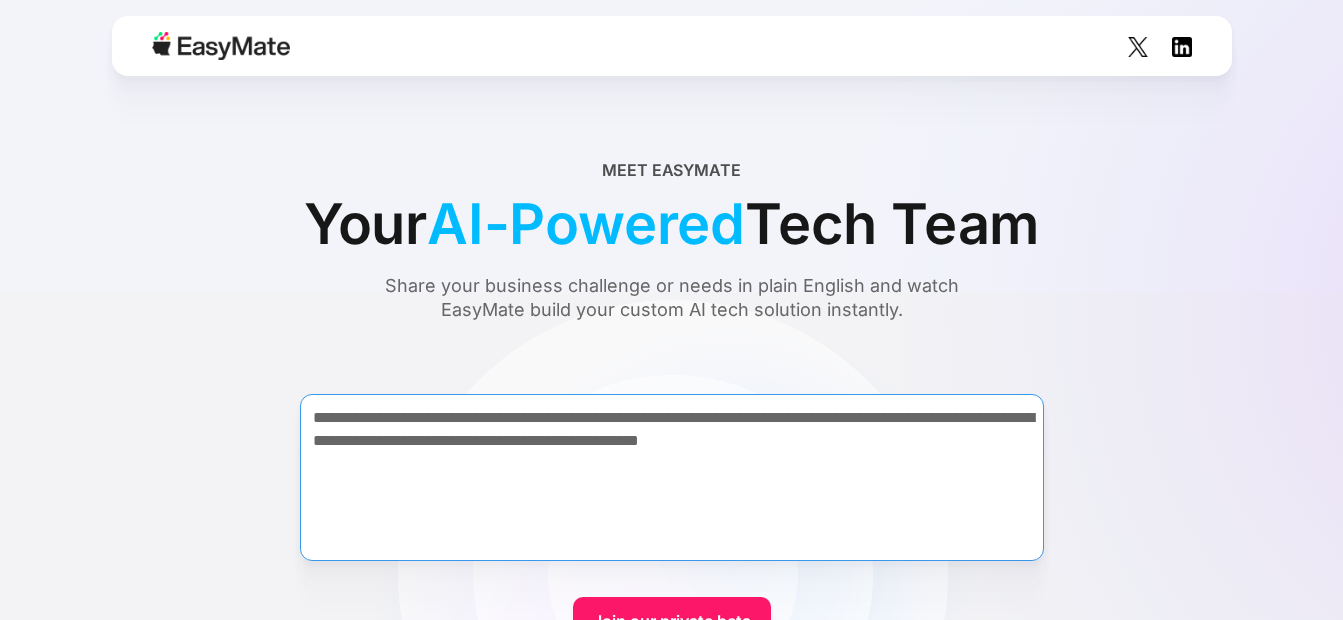 paste on "**********" 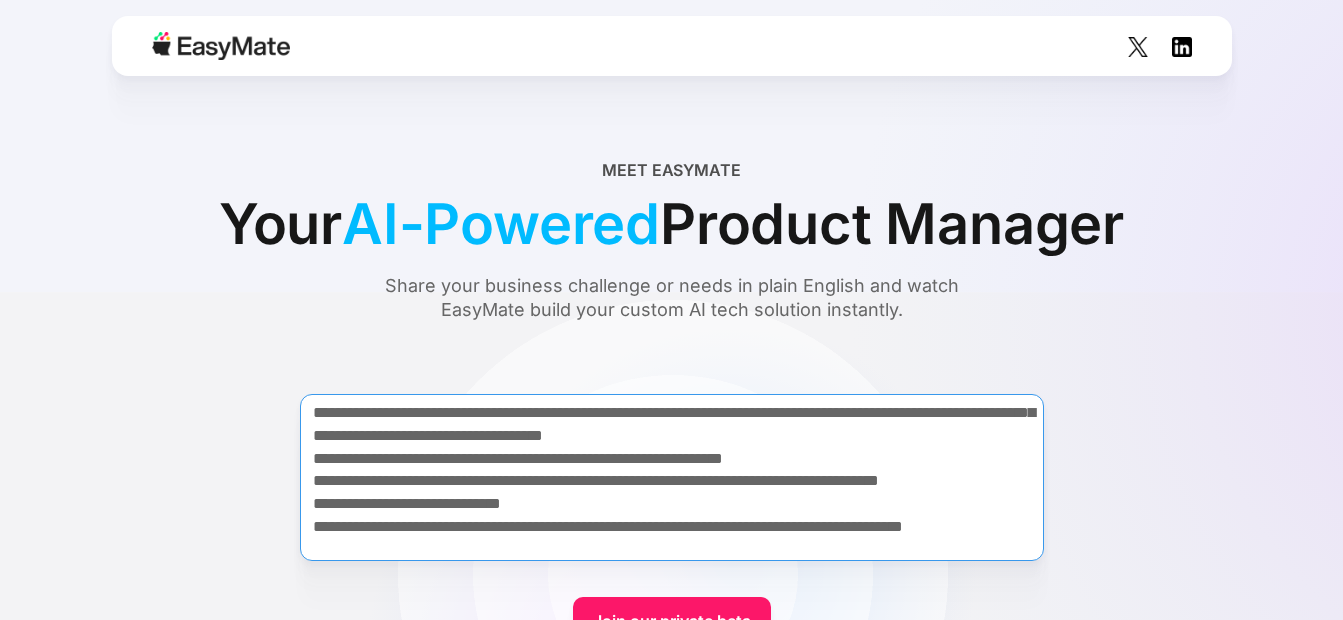 scroll, scrollTop: 51, scrollLeft: 0, axis: vertical 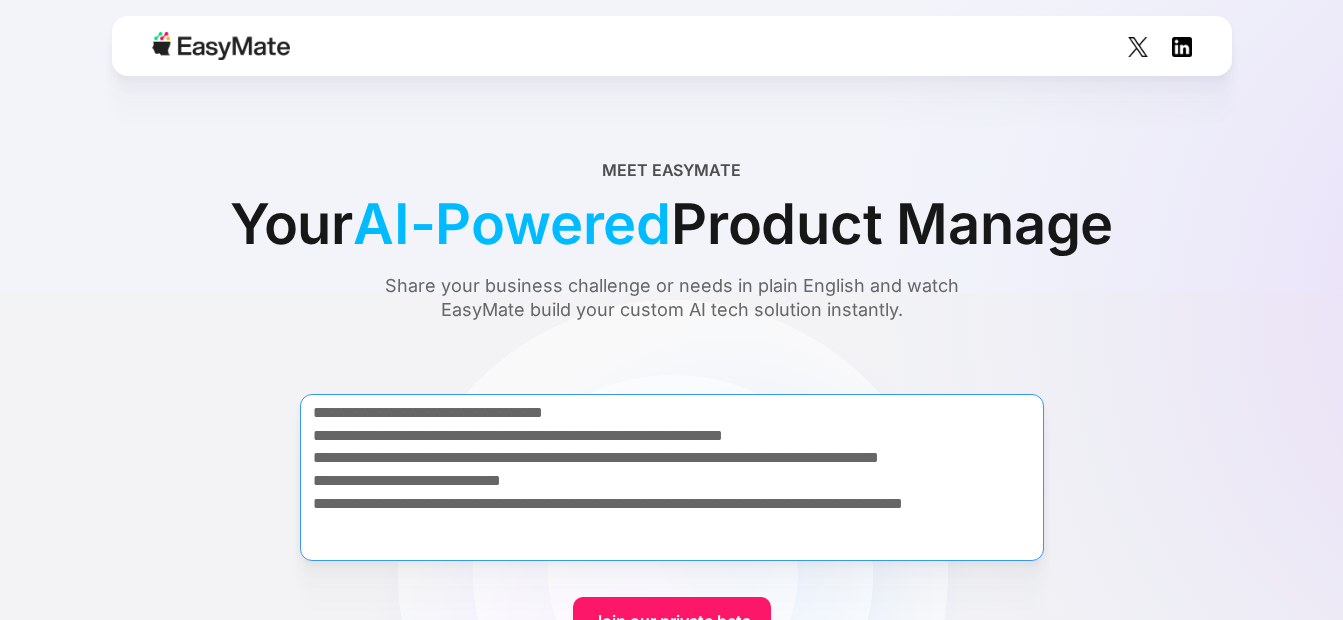 drag, startPoint x: 859, startPoint y: 541, endPoint x: 570, endPoint y: 502, distance: 291.61963 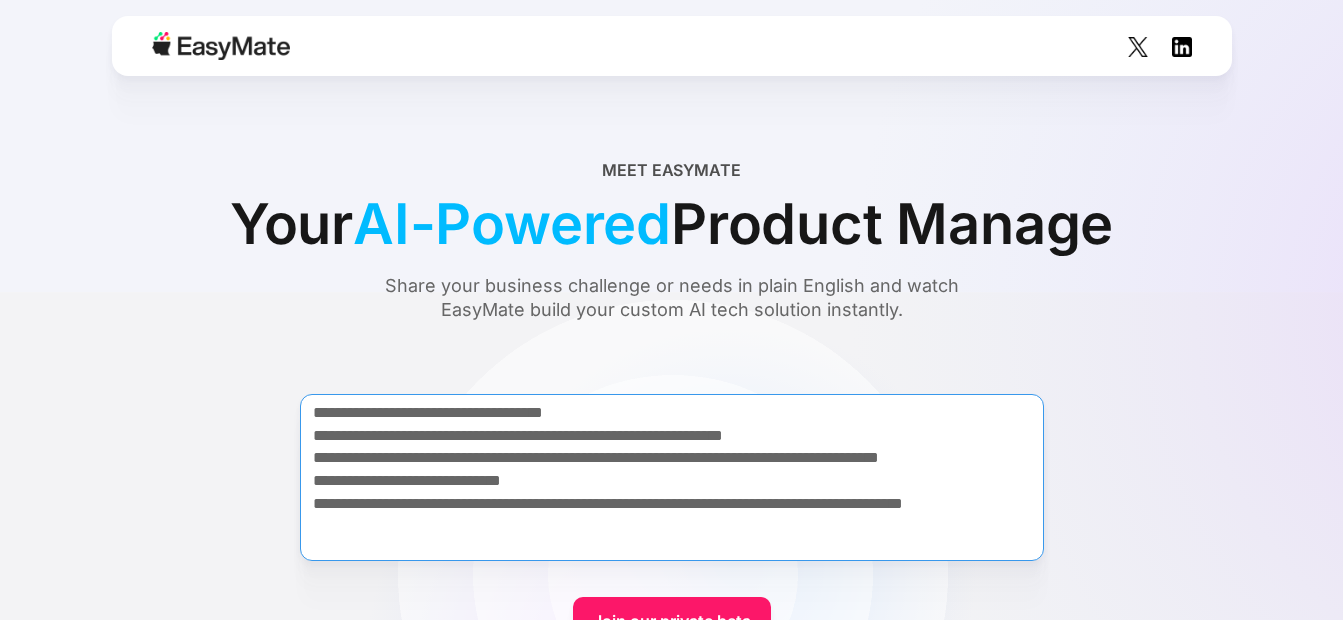 click on "**********" at bounding box center [672, 477] 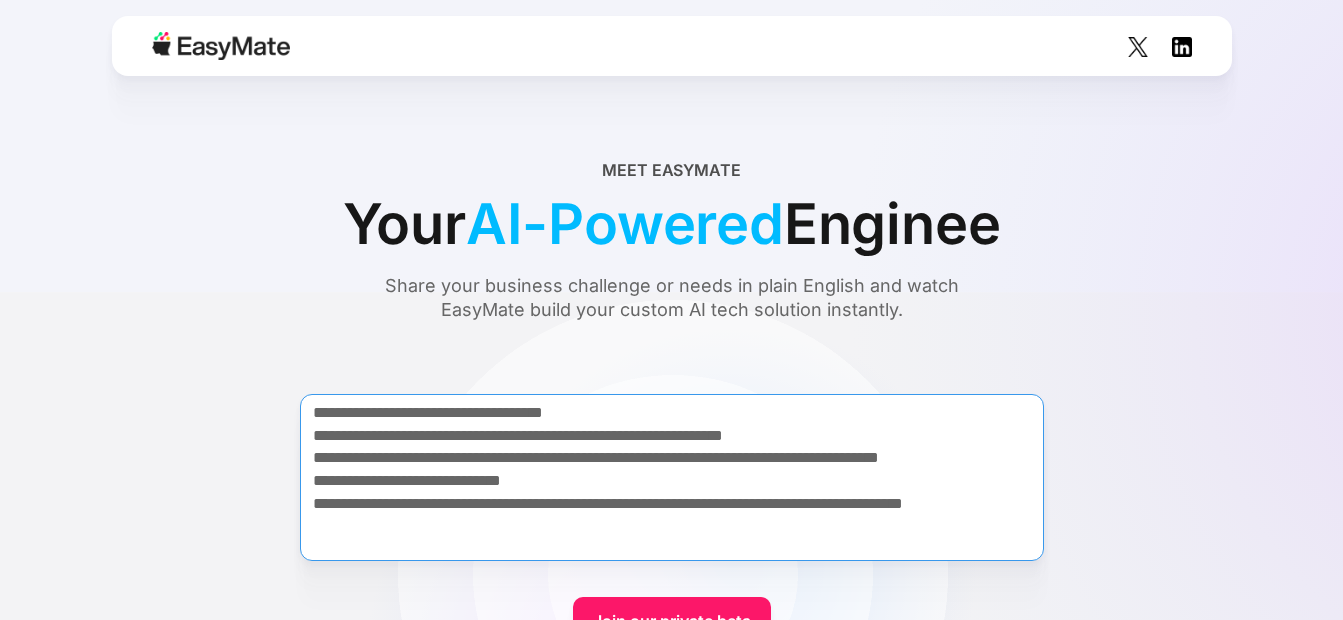 drag, startPoint x: 541, startPoint y: 514, endPoint x: 323, endPoint y: 378, distance: 256.94357 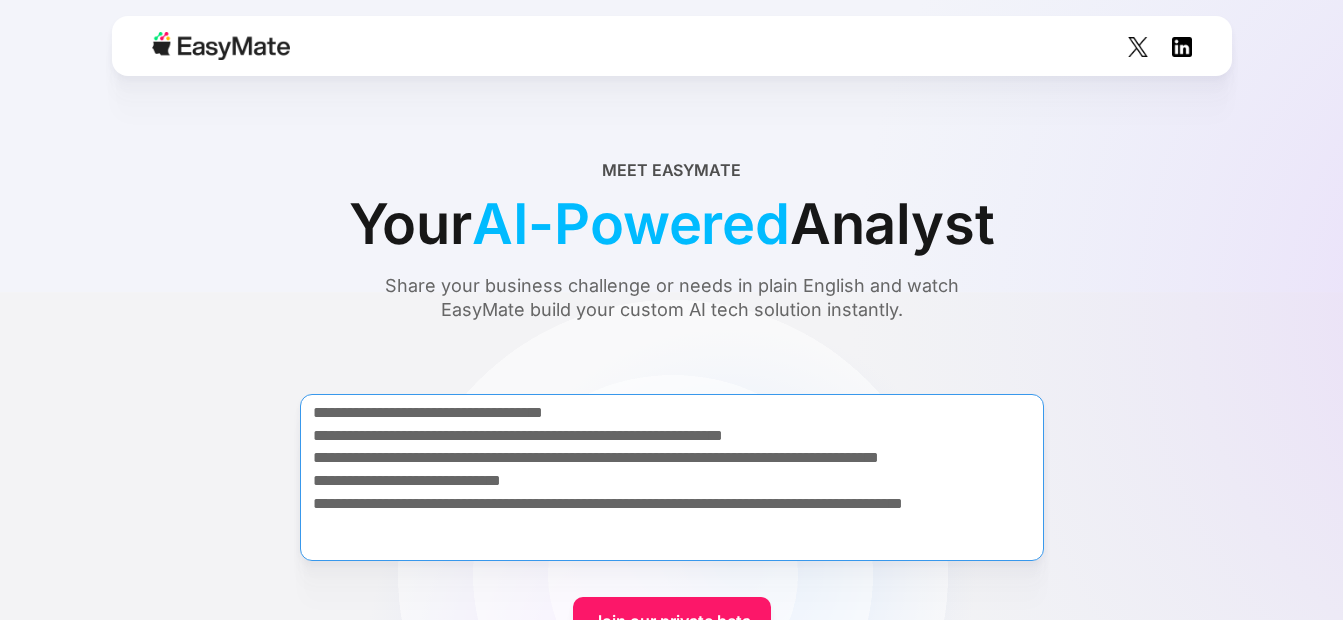 drag, startPoint x: 417, startPoint y: 535, endPoint x: 383, endPoint y: 523, distance: 36.05551 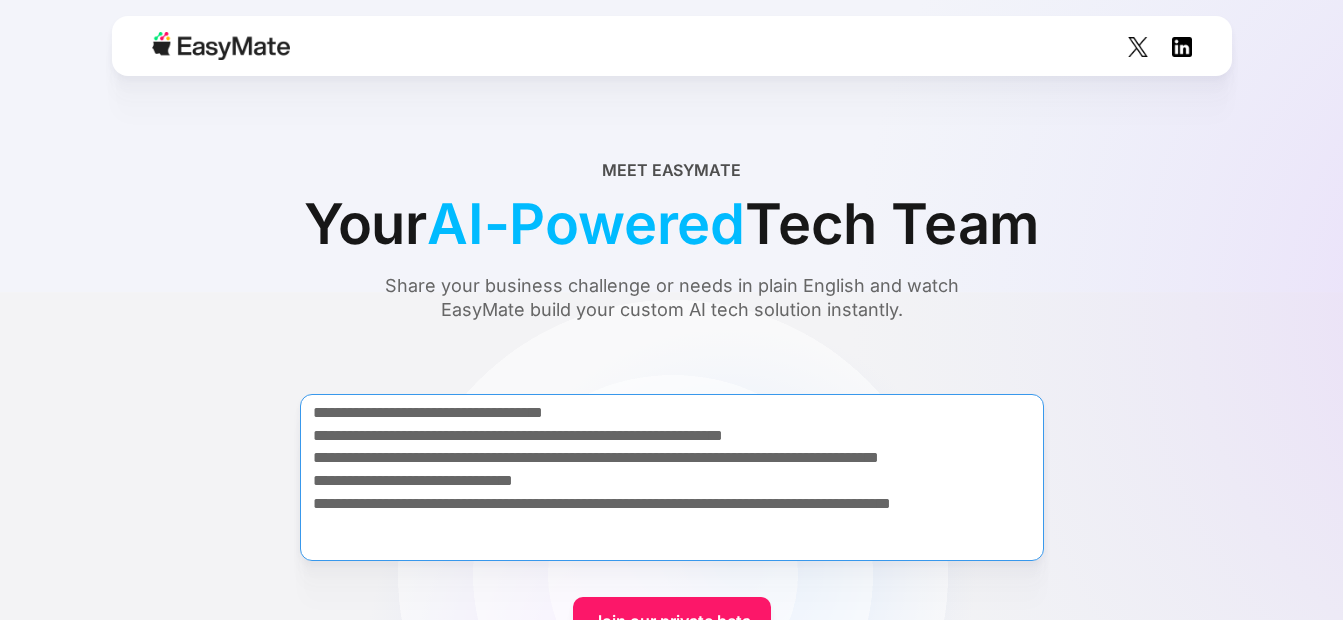 click on "**********" at bounding box center (672, 477) 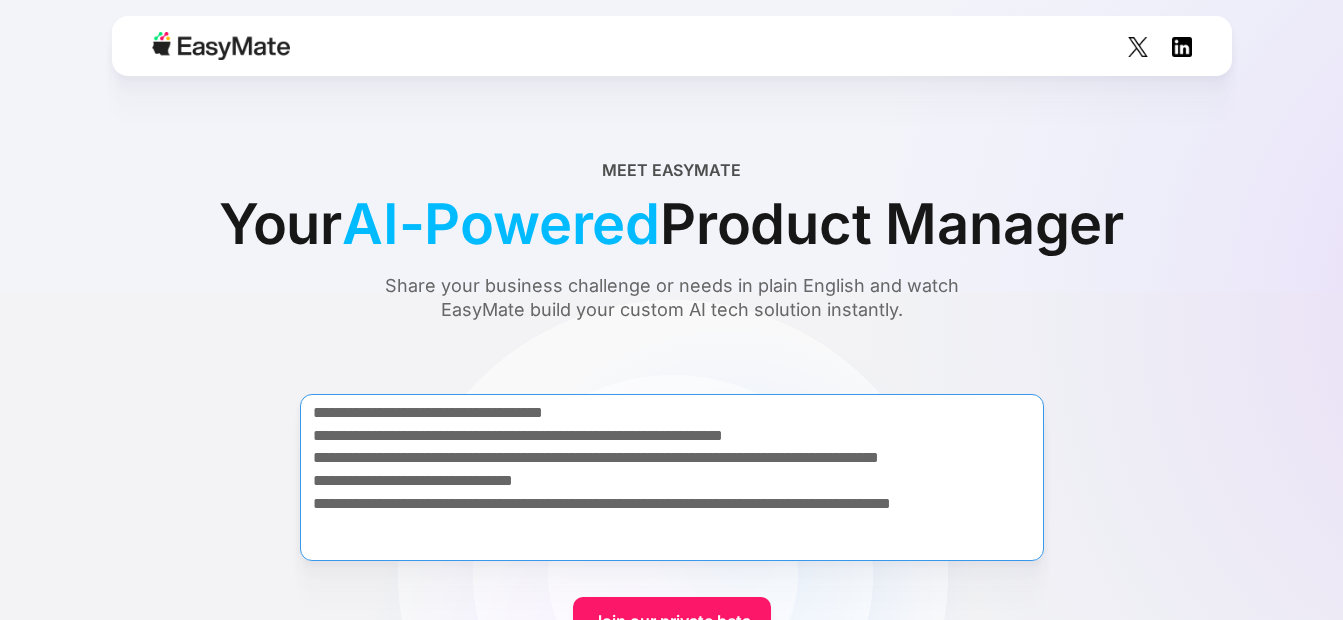 click on "**********" at bounding box center (672, 477) 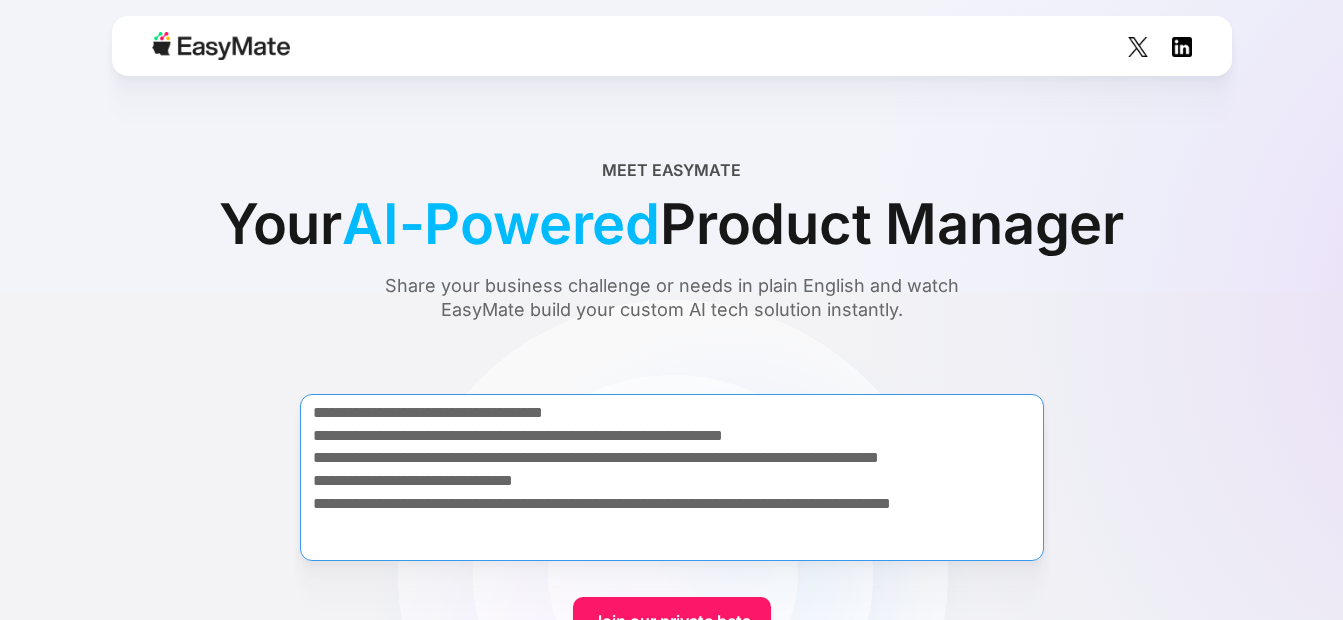 click on "**********" at bounding box center (672, 477) 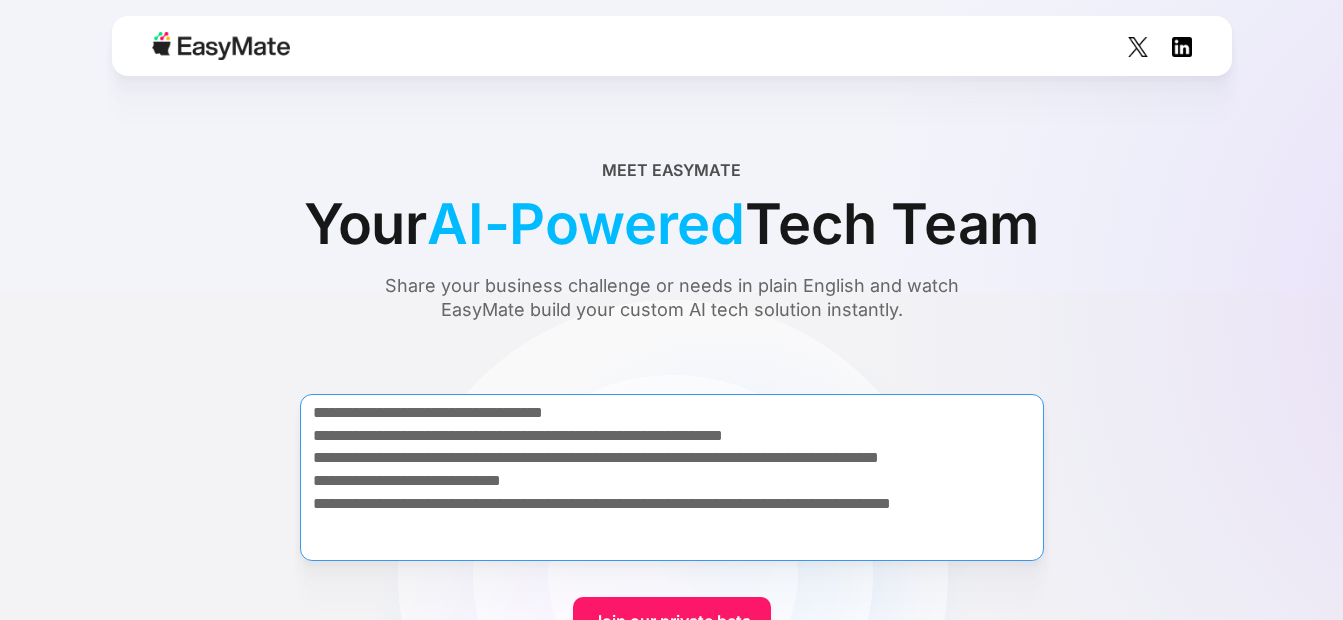 drag, startPoint x: 387, startPoint y: 537, endPoint x: 309, endPoint y: 389, distance: 167.29614 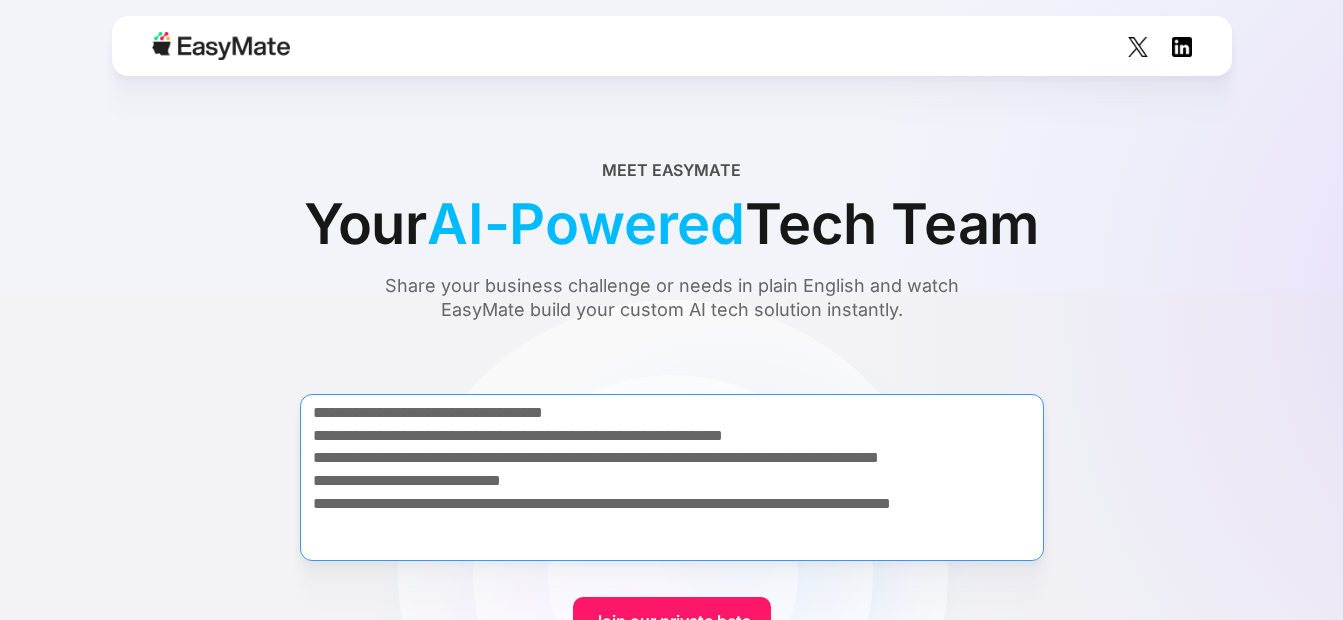 click on "**********" at bounding box center (671, 521) 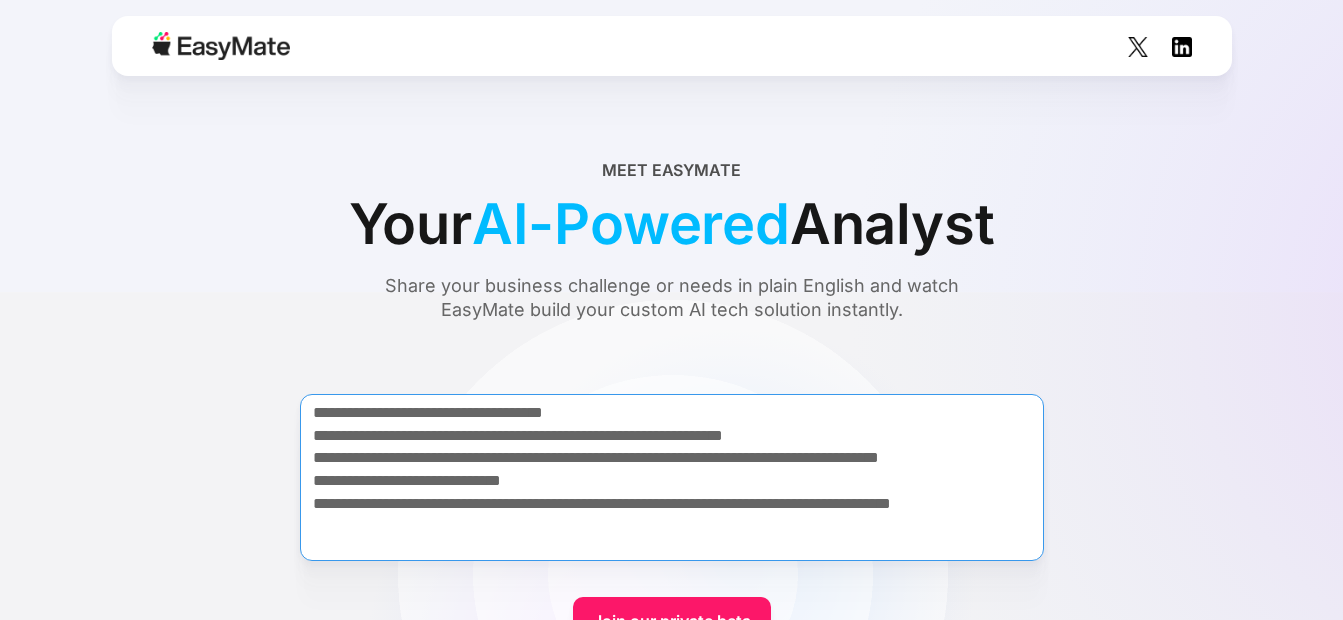 click on "**********" at bounding box center [672, 477] 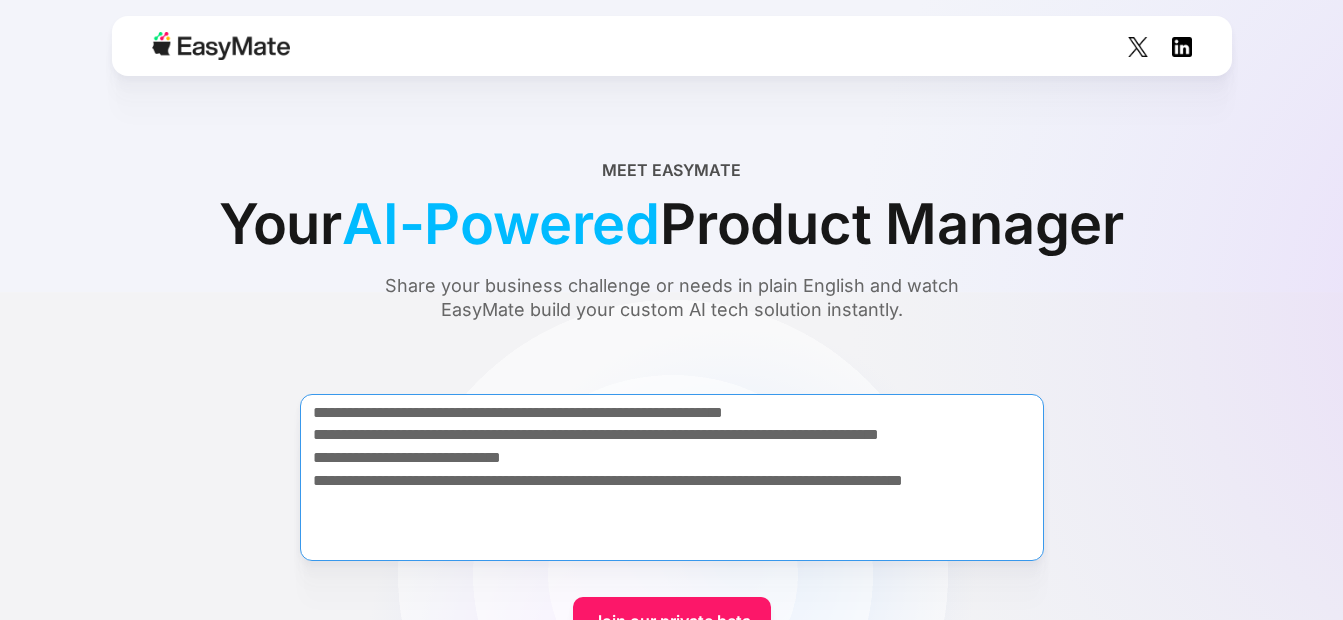 scroll, scrollTop: 97, scrollLeft: 0, axis: vertical 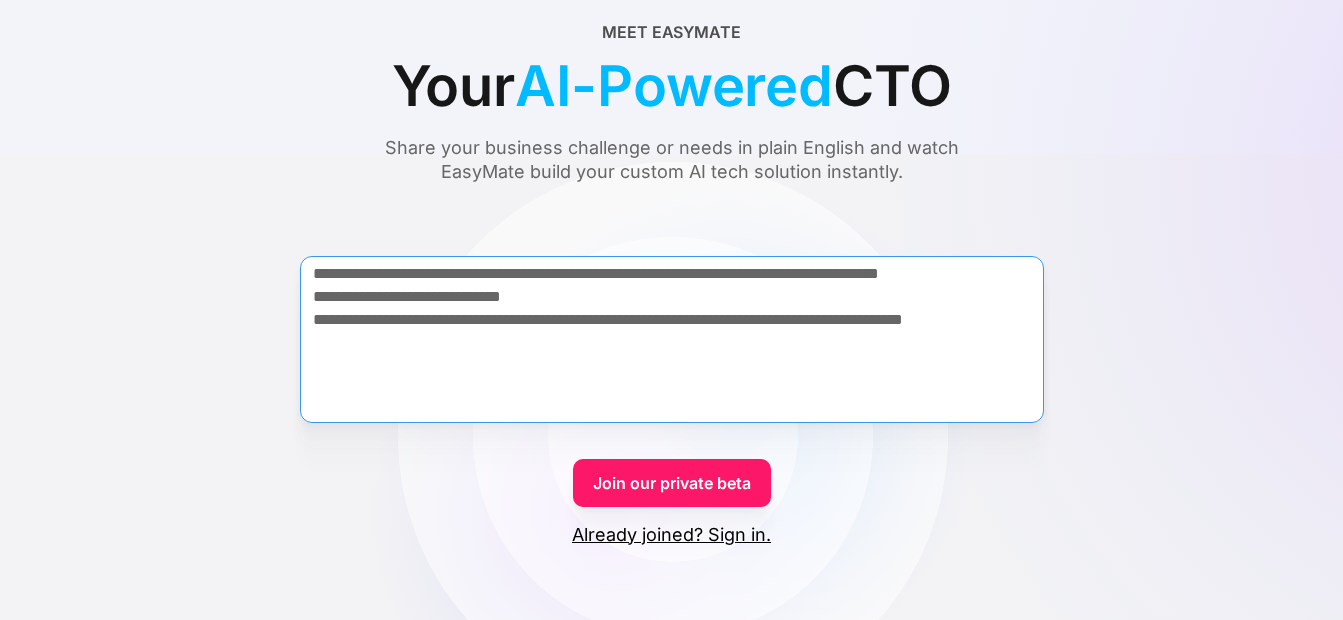 type on "**********" 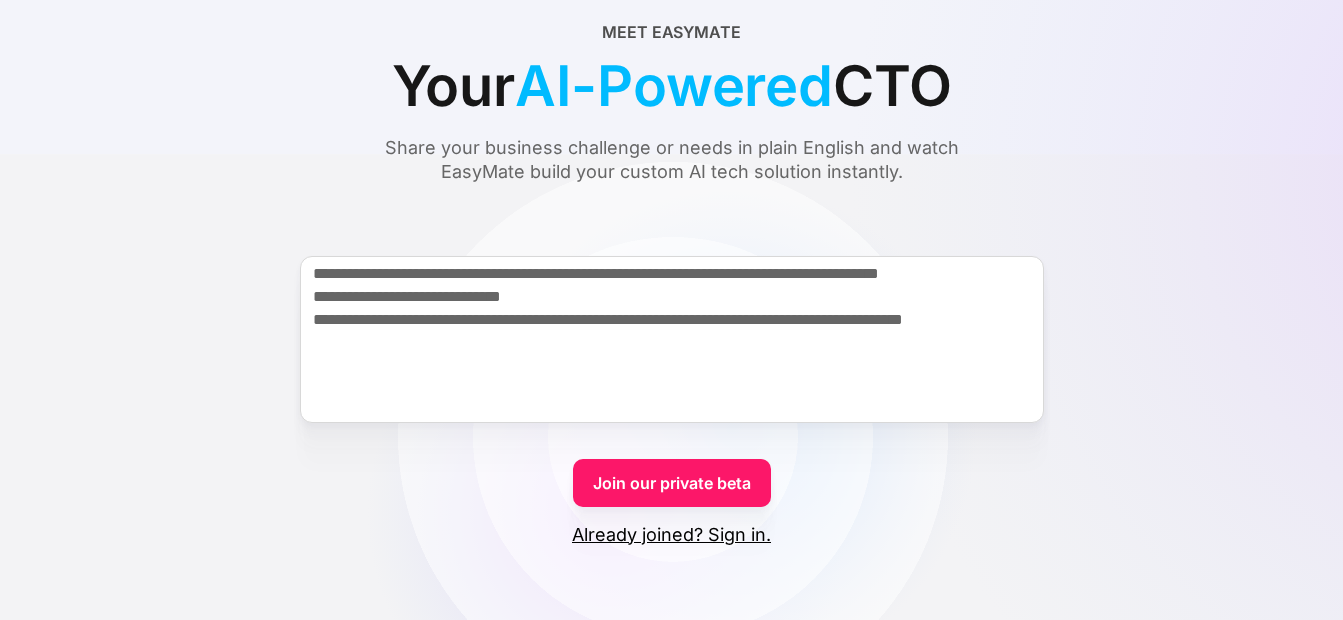 click on "Join our private beta" at bounding box center [672, 483] 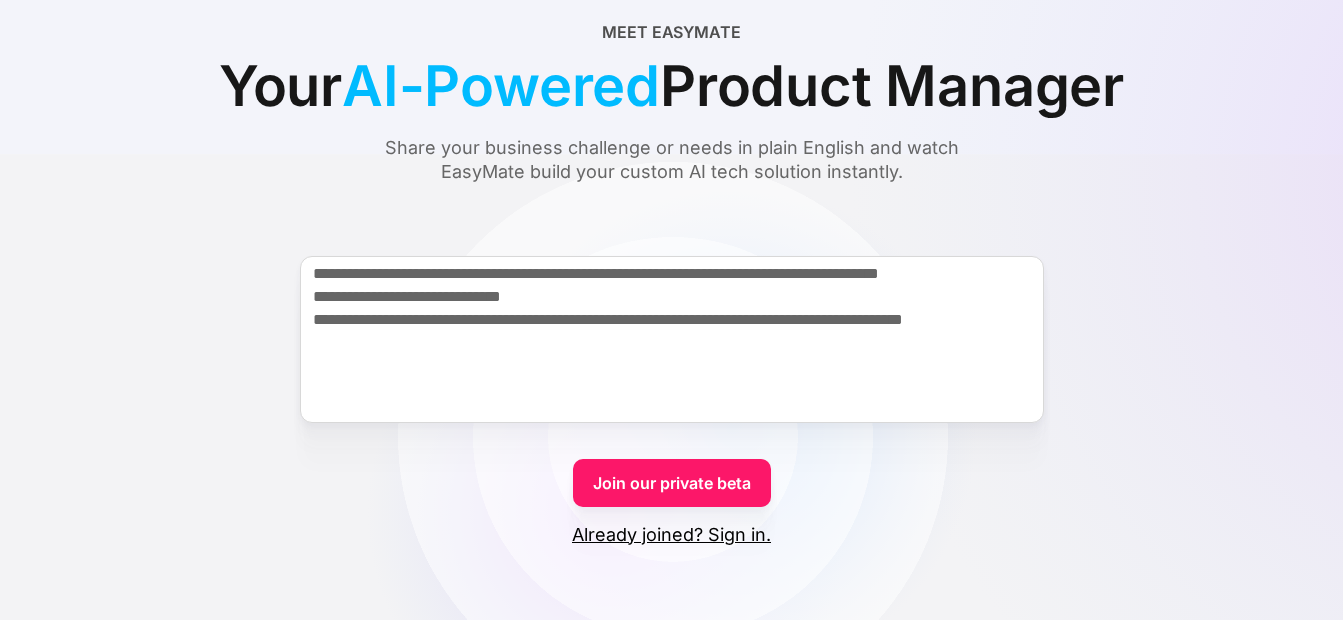 click on "Already joined? Sign in." at bounding box center [671, 535] 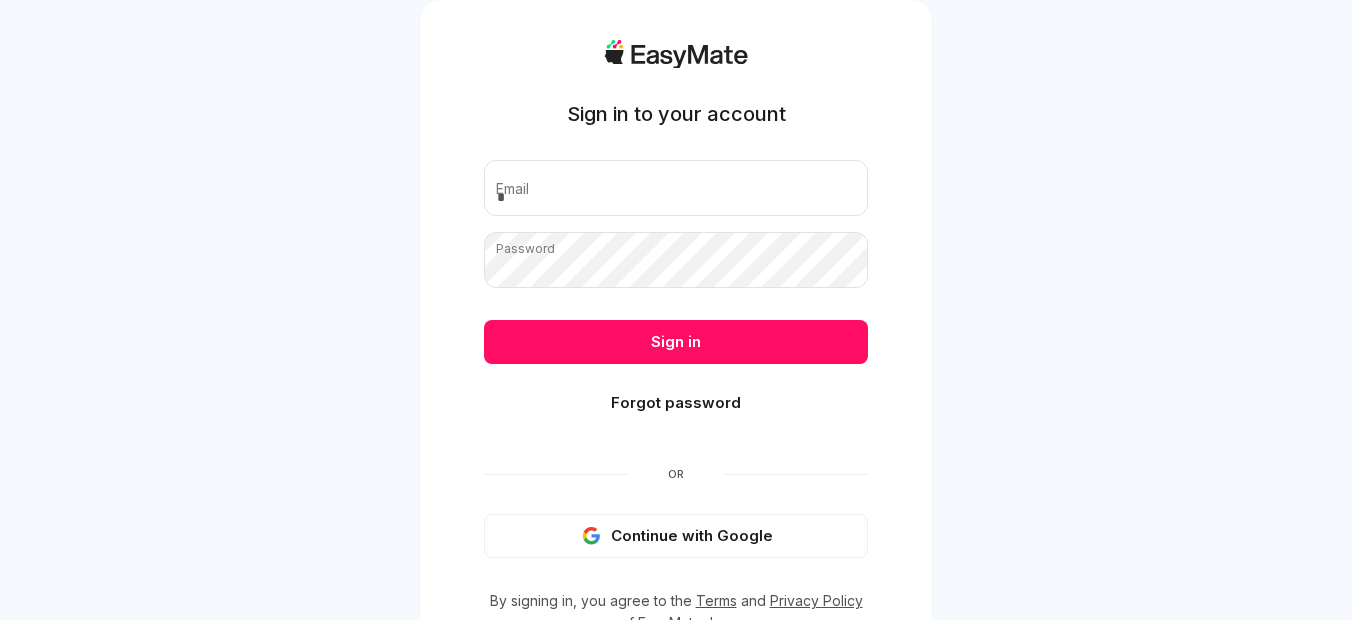 scroll, scrollTop: 0, scrollLeft: 0, axis: both 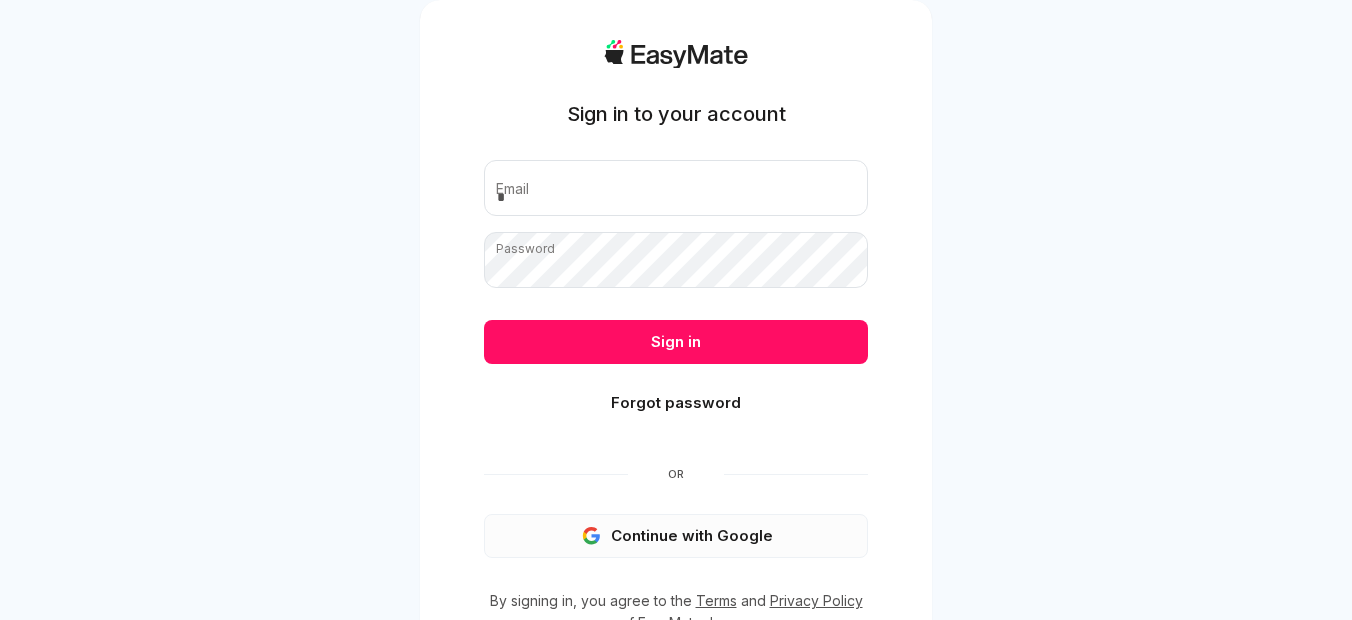 click on "Continue with Google" at bounding box center (676, 536) 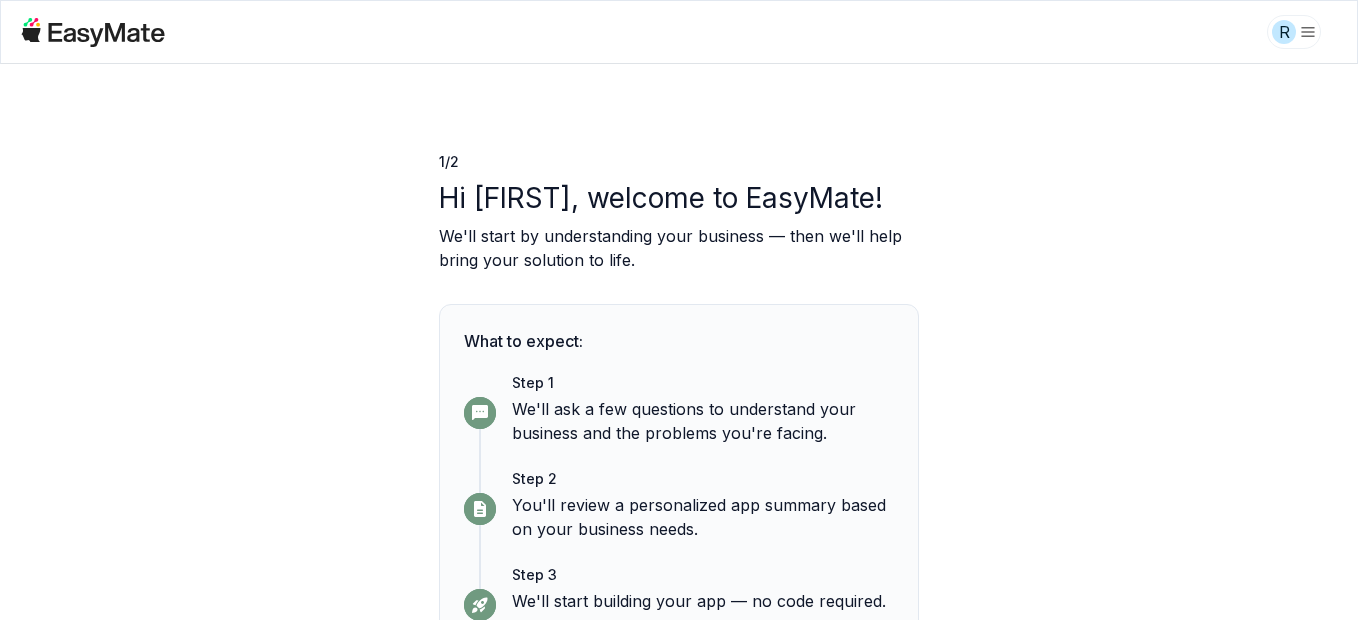 scroll, scrollTop: 0, scrollLeft: 0, axis: both 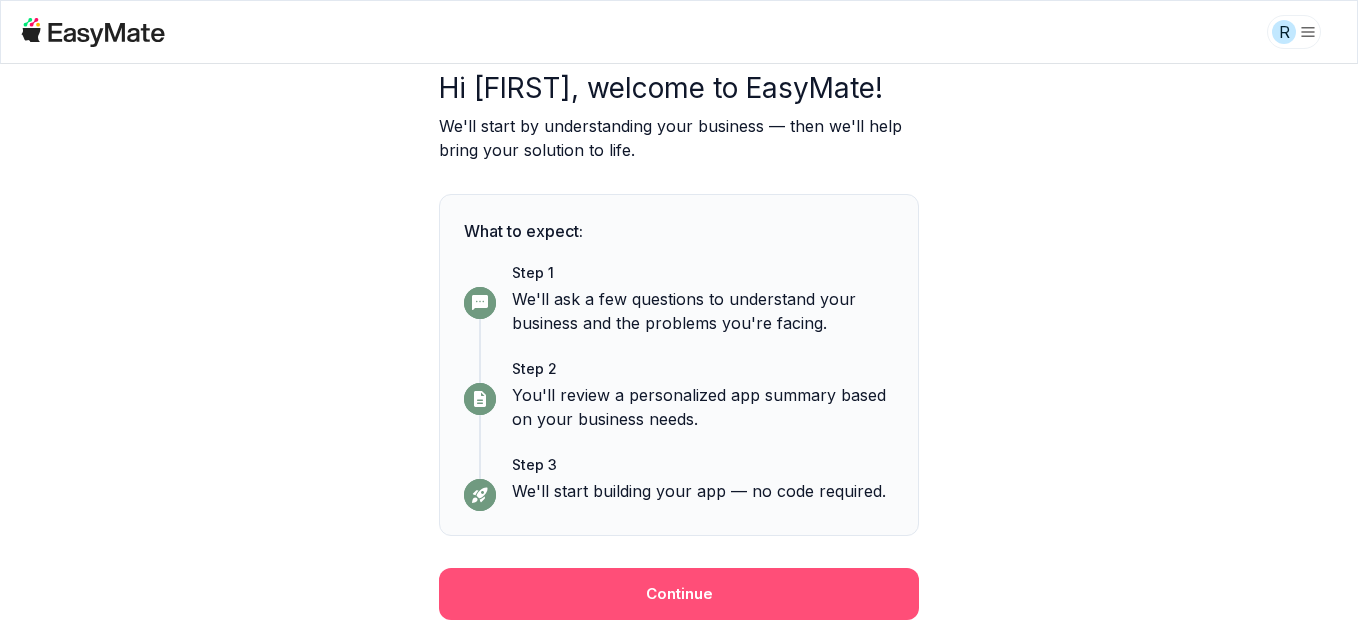click on "Continue" at bounding box center (679, 594) 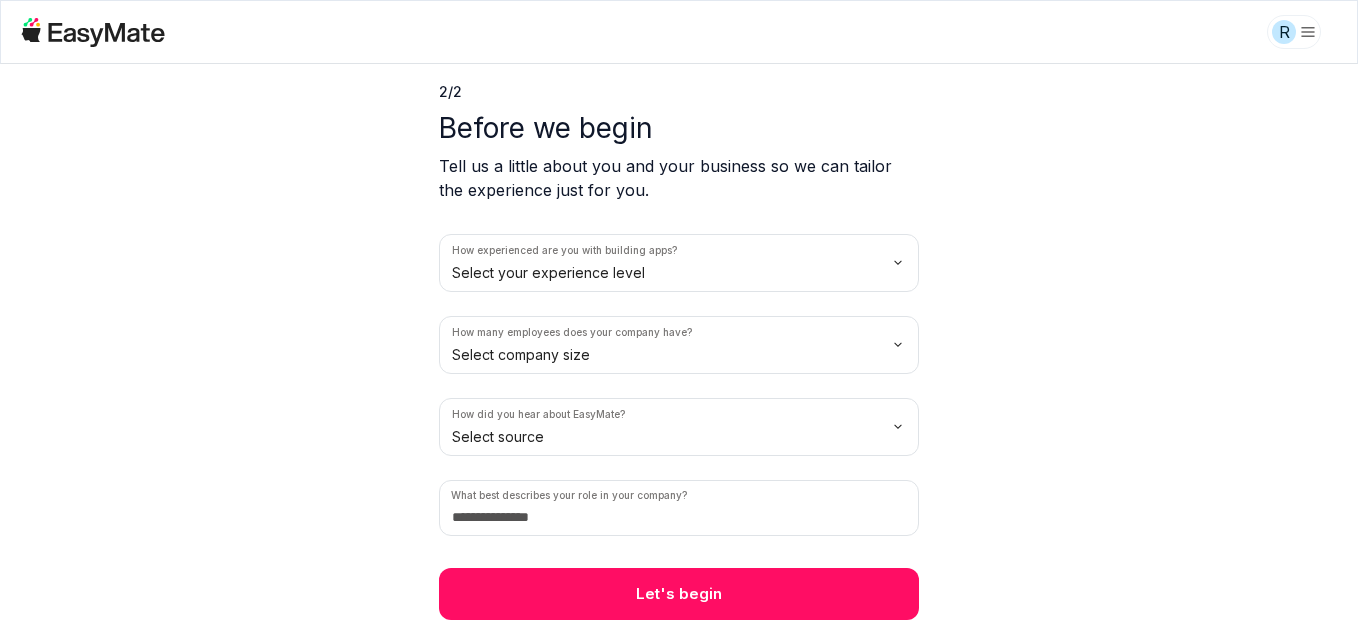 scroll, scrollTop: 0, scrollLeft: 0, axis: both 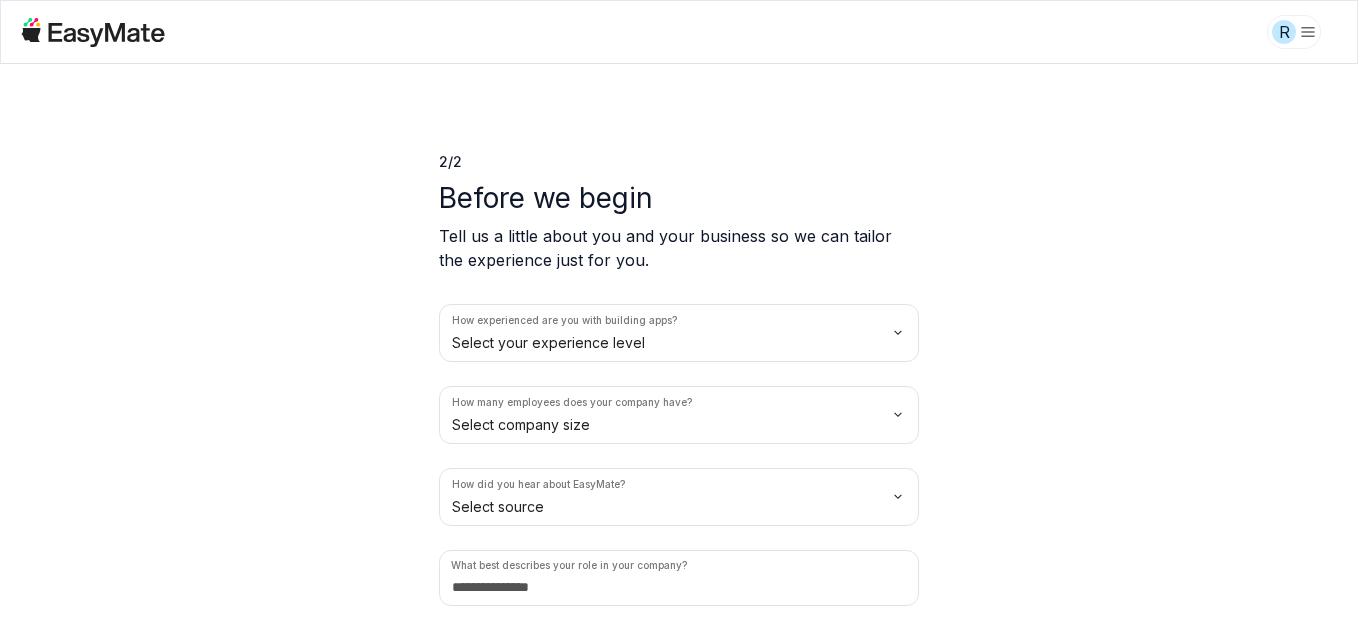click on "2 / 2 Before we begin Tell us a little about you and your business so we can tailor the experience just for you. How experienced are you with building apps? Select your experience level How many employees does your company have? Select company size How did you hear about EasyMate? Select source What best describes your role in your company? Let's begin" at bounding box center (679, 342) 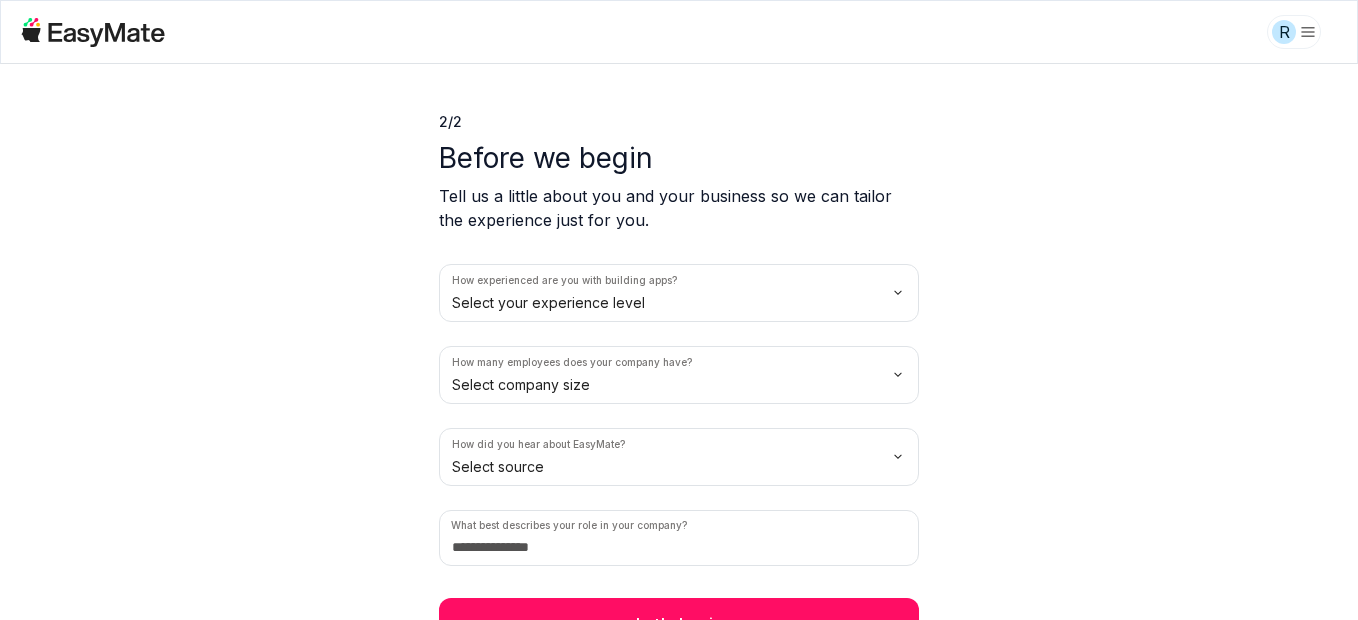 scroll, scrollTop: 70, scrollLeft: 0, axis: vertical 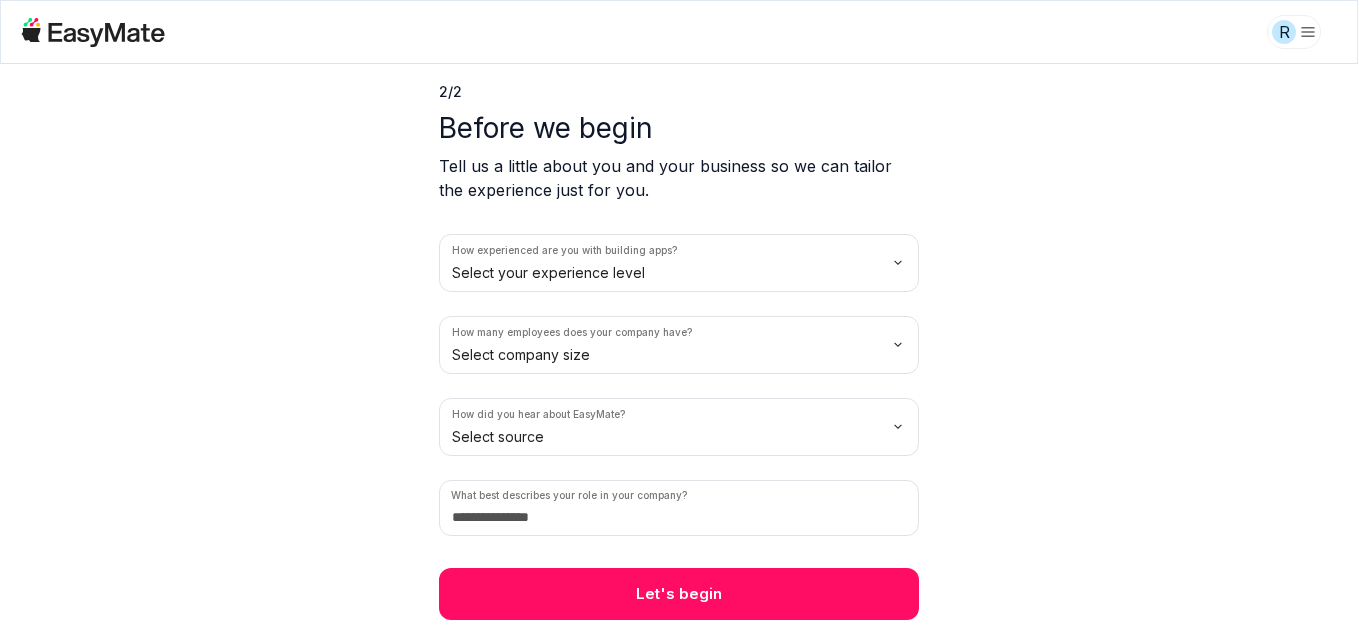 click on "R 2 / 2 Before we begin Tell us a little about you and your business so we can tailor the experience just for you. How experienced are you with building apps? Select your experience level How many employees does your company have? Select company size How did you hear about EasyMate? Select source What best describes your role in your company? Let's begin" at bounding box center (679, 310) 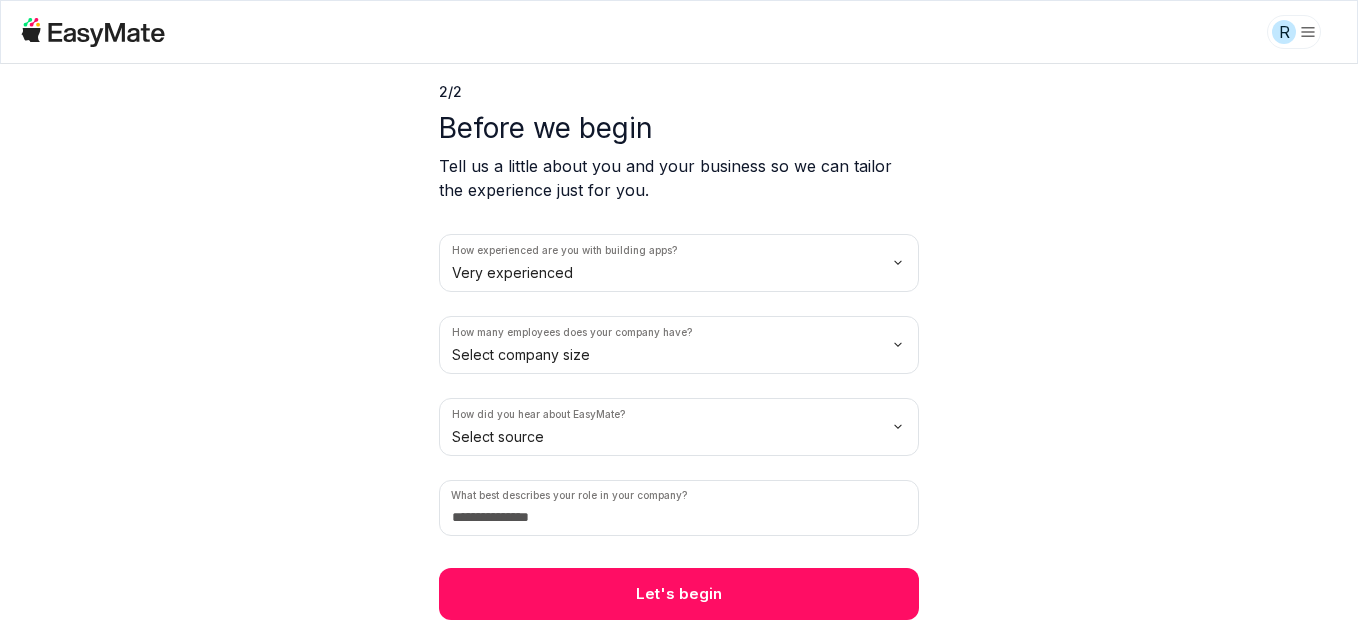 click on "R 2 / 2 Before we begin Tell us a little about you and your business so we can tailor the experience just for you. How experienced are you with building apps? Very experienced How many employees does your company have? Select company size How did you hear about EasyMate? Select source What best describes your role in your company? Let's begin" at bounding box center (679, 310) 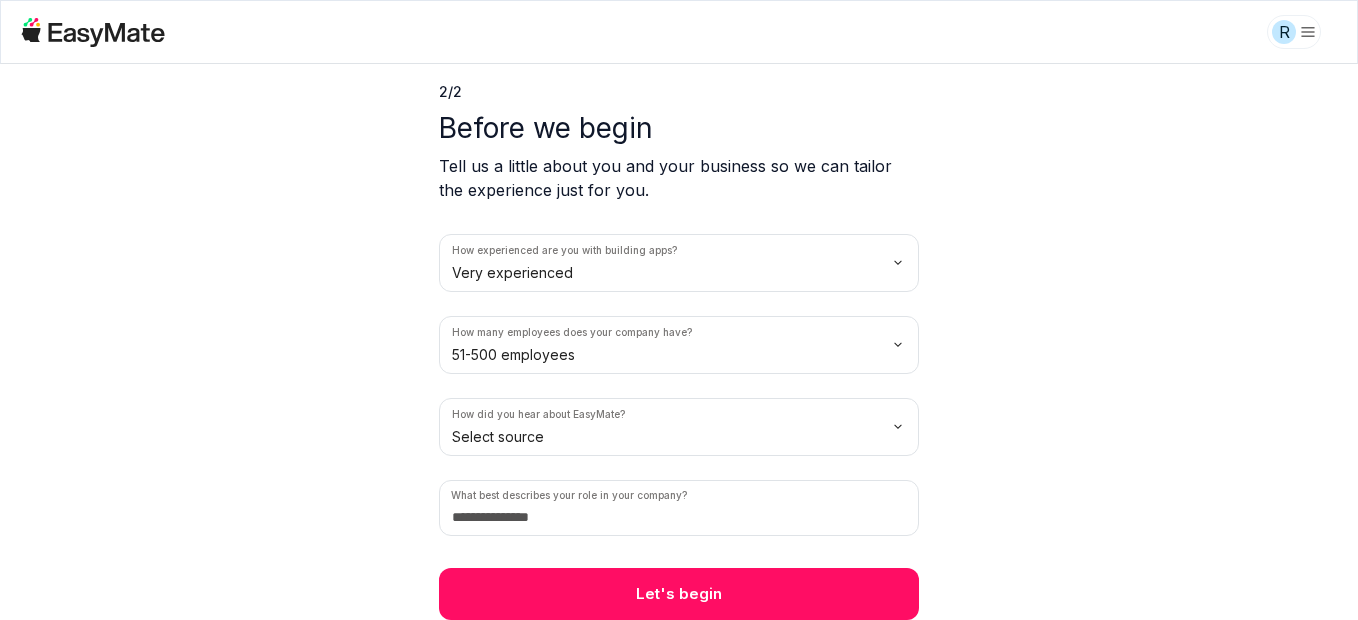 click on "R 2 / 2 Before we begin Tell us a little about you and your business so we can tailor the experience just for you. How experienced are you with building apps? Very experienced How many employees does your company have? 51-500 employees How did you hear about EasyMate? Select source What best describes your role in your company? Let's begin" at bounding box center [679, 310] 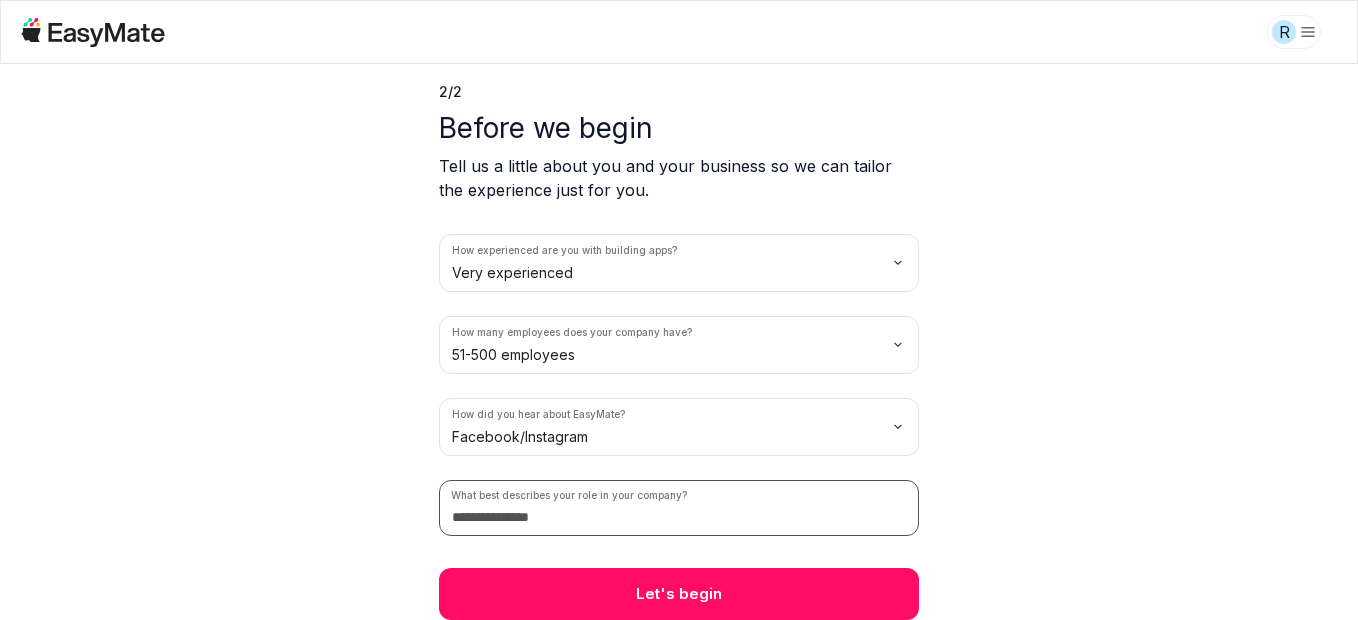 click at bounding box center [679, 508] 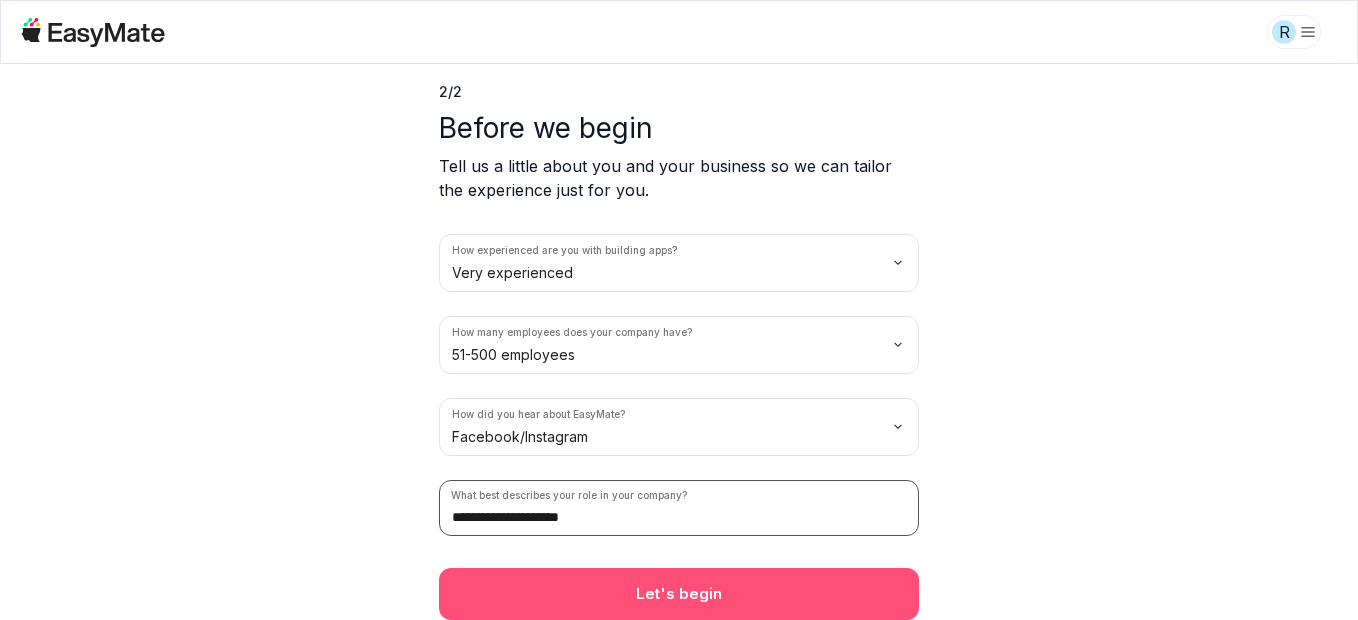 type on "**********" 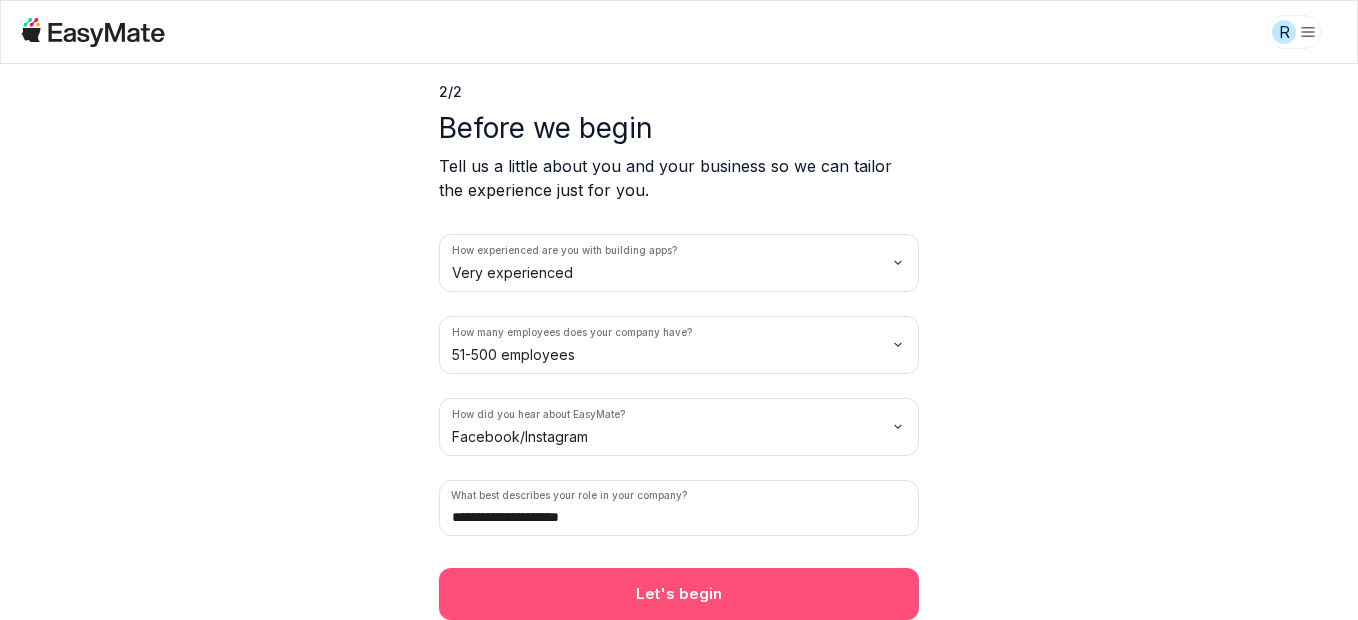click on "Let's begin" at bounding box center [679, 594] 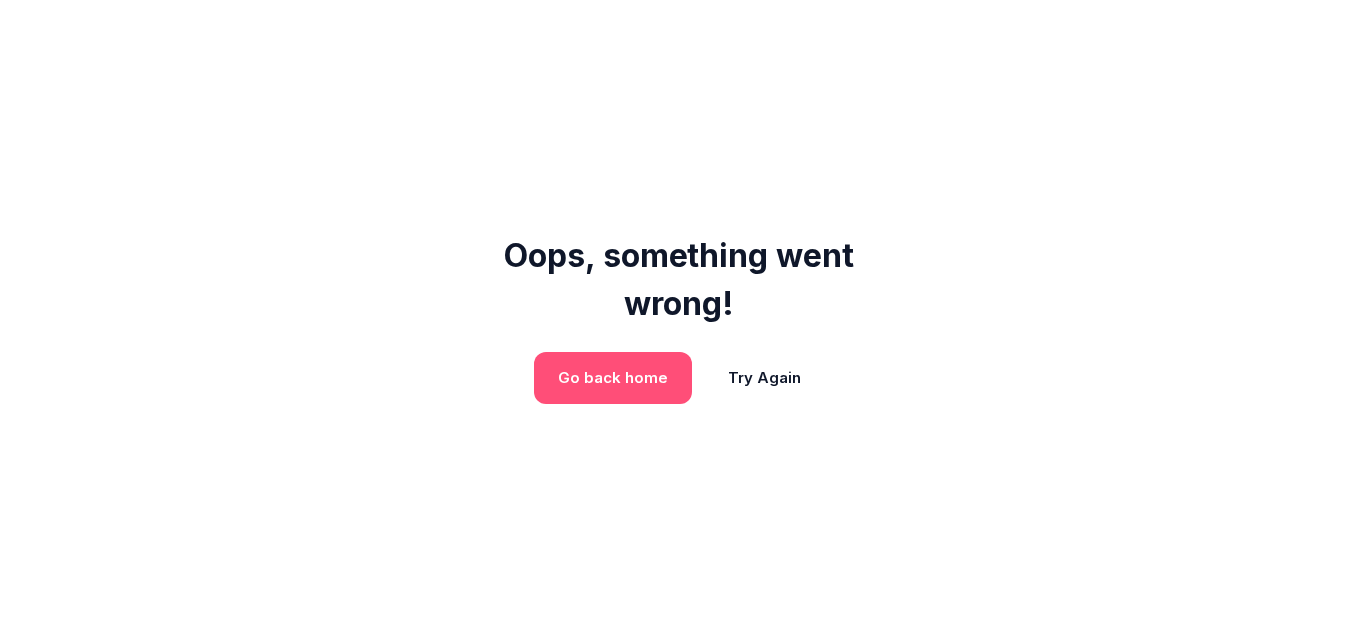 click on "Go back home" at bounding box center [613, 378] 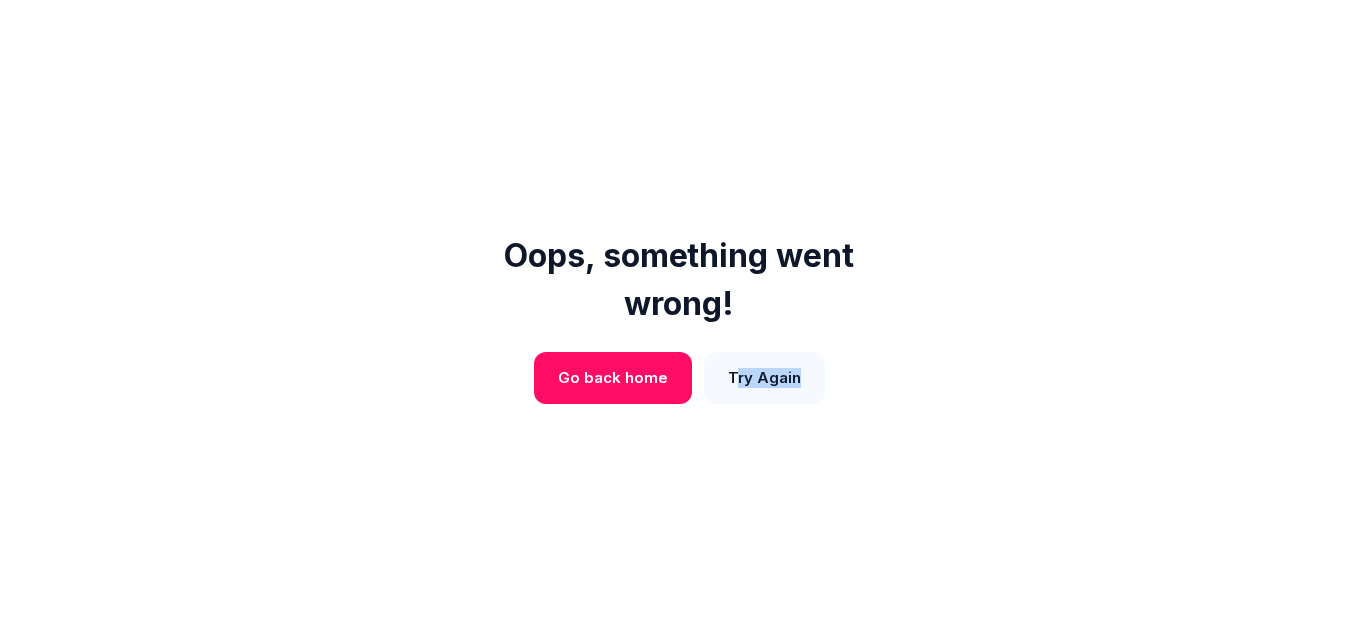 drag, startPoint x: 706, startPoint y: 418, endPoint x: 732, endPoint y: 376, distance: 49.396355 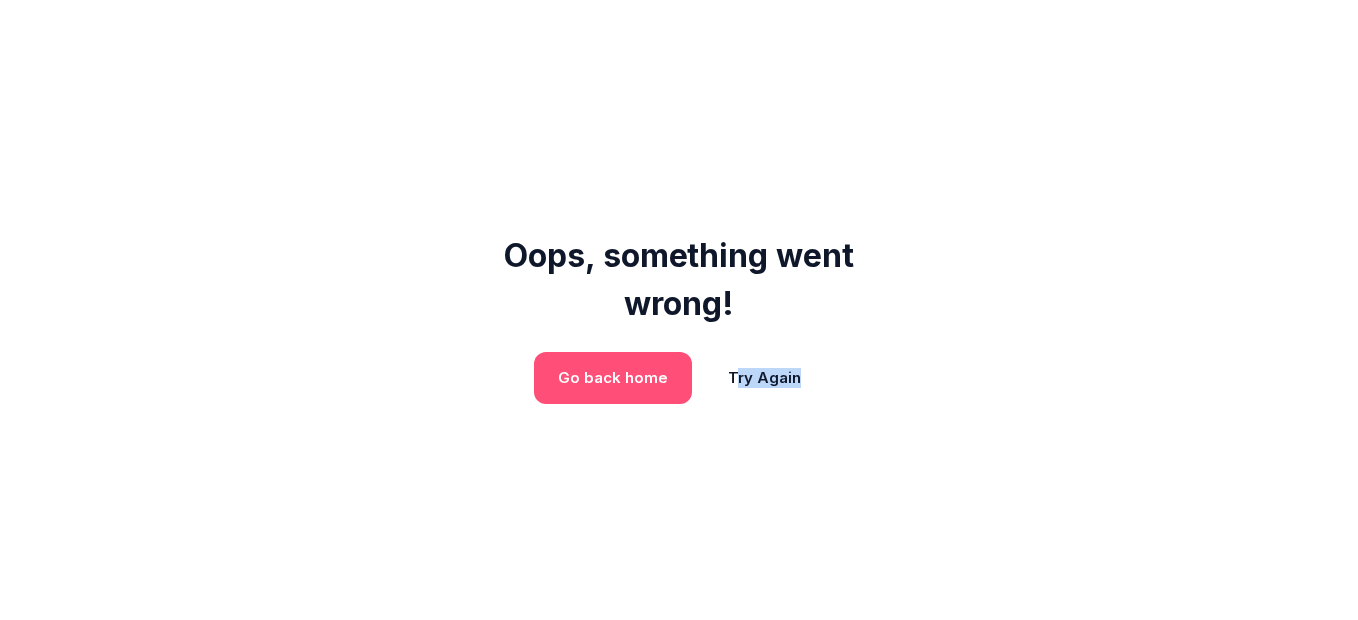 drag, startPoint x: 732, startPoint y: 376, endPoint x: 628, endPoint y: 356, distance: 105.90562 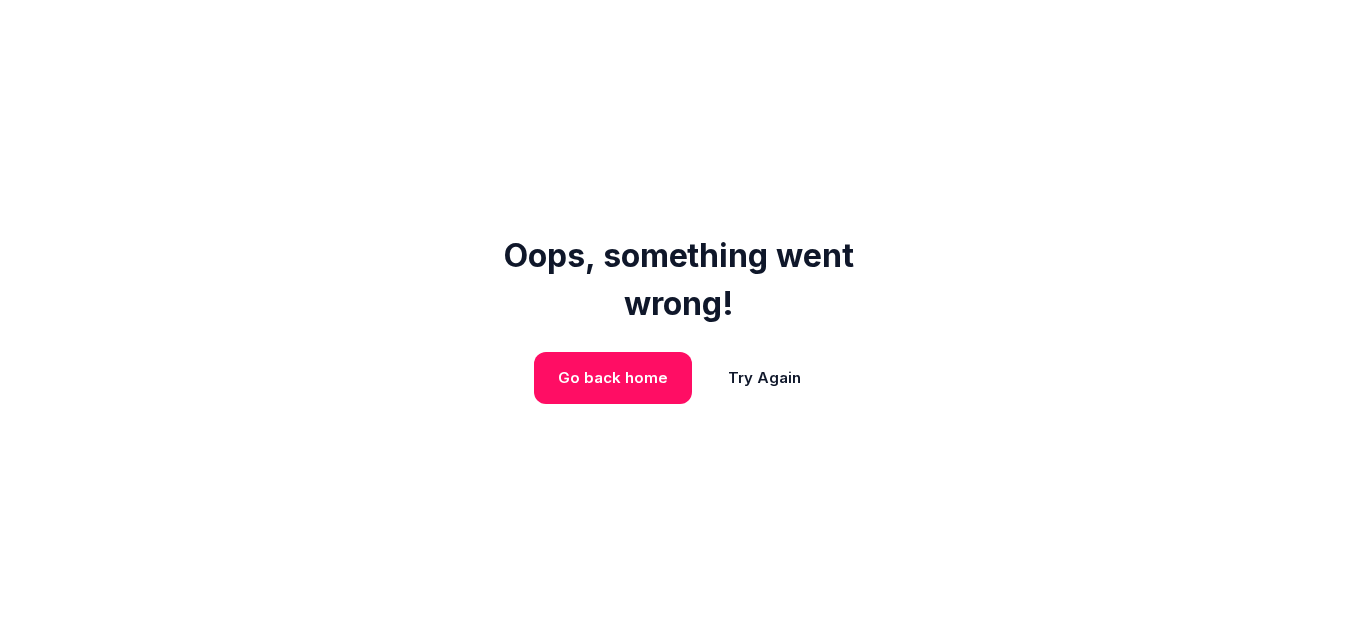 scroll, scrollTop: 0, scrollLeft: 0, axis: both 